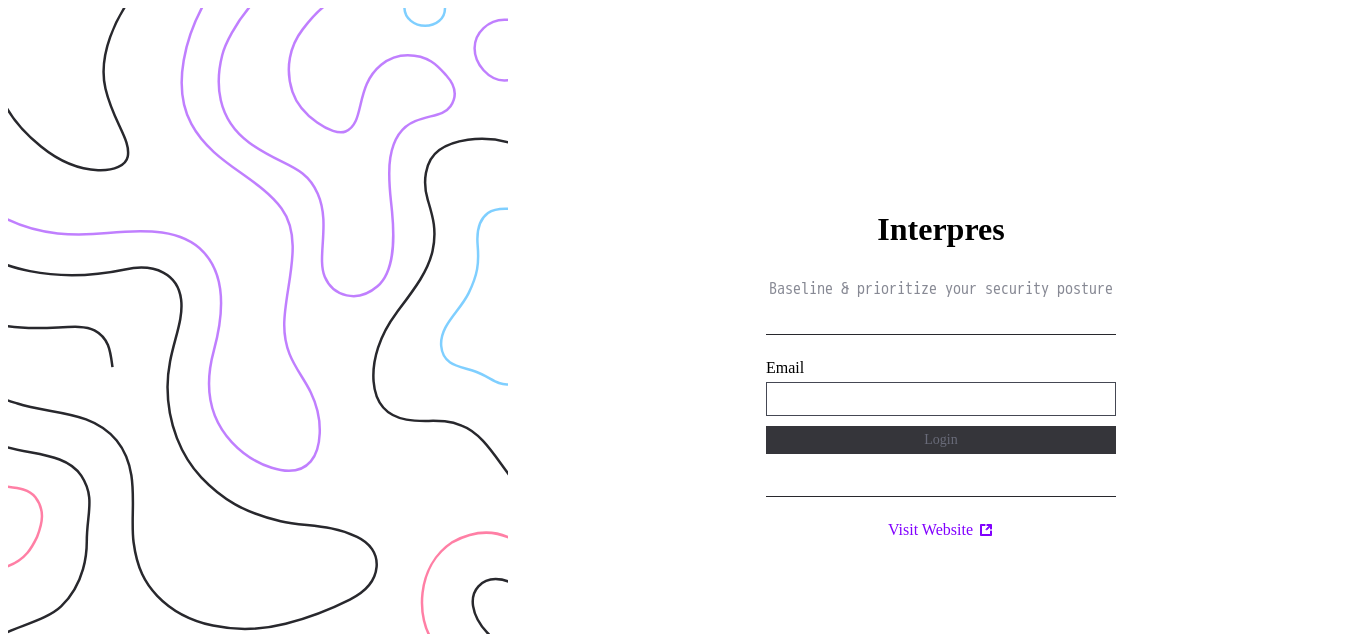 click on "**********" at bounding box center (941, 399) 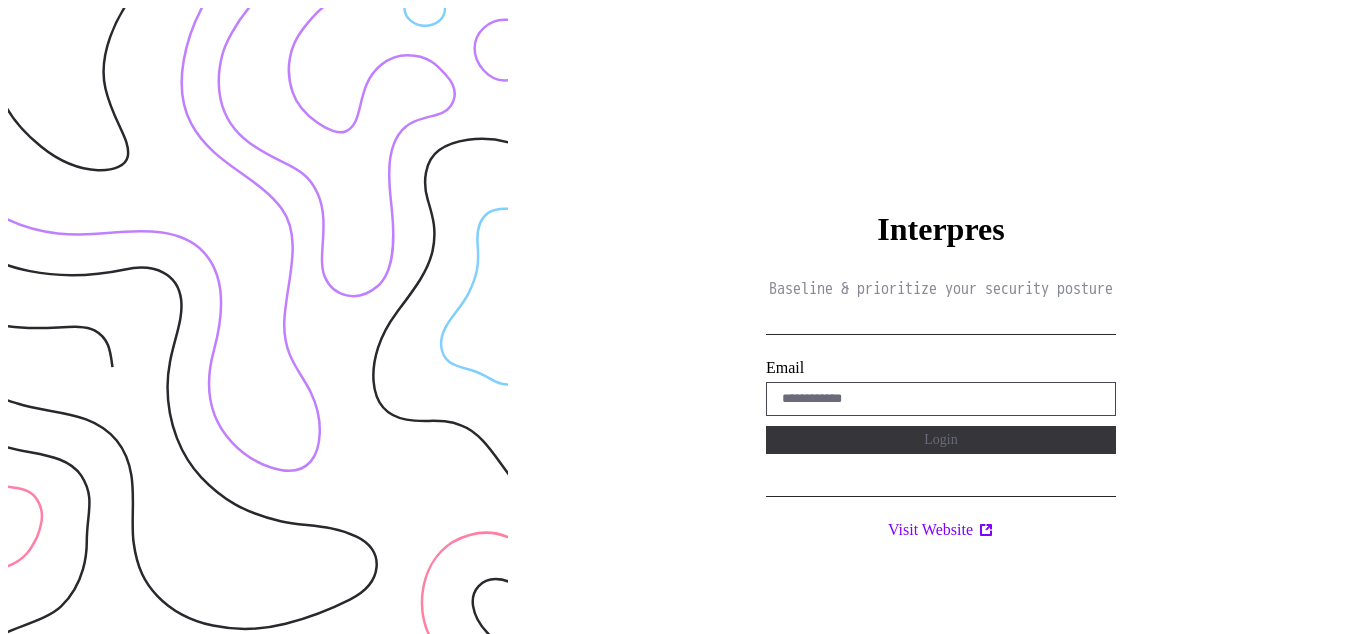 scroll, scrollTop: 0, scrollLeft: 0, axis: both 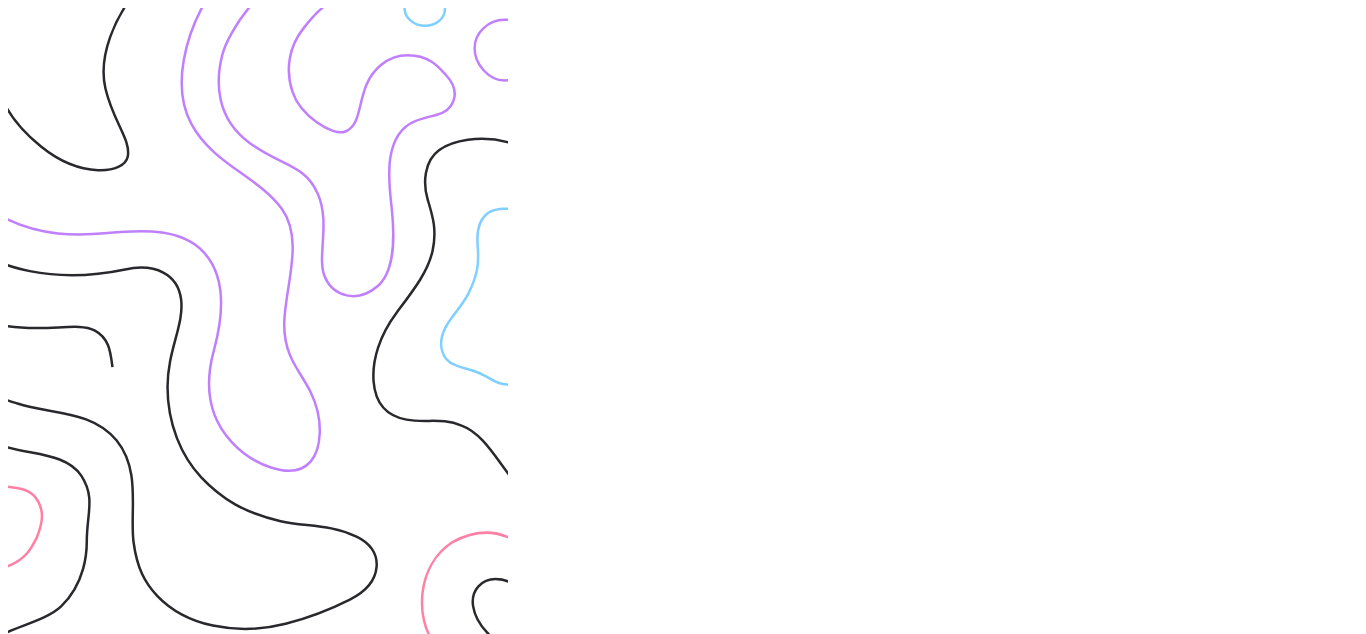 click on "Interpres Baseline & prioritize your security posture [EMAIL] Login Visit Website" at bounding box center [941, 325] 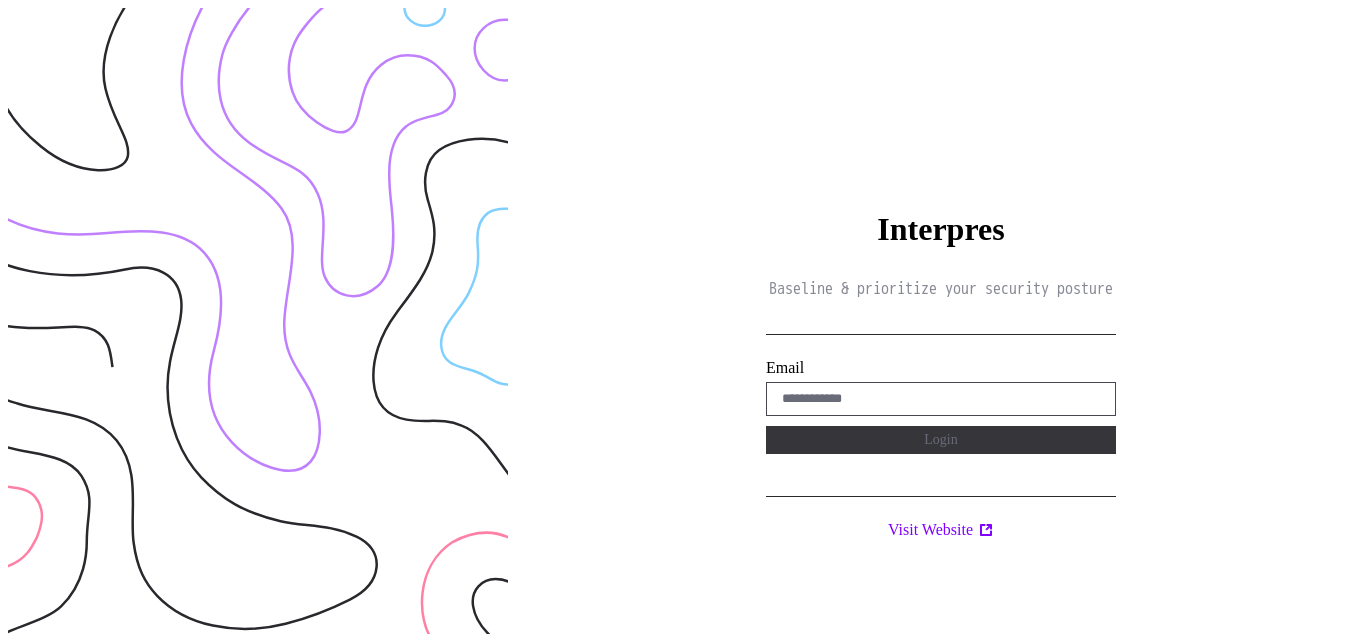 scroll, scrollTop: 0, scrollLeft: 0, axis: both 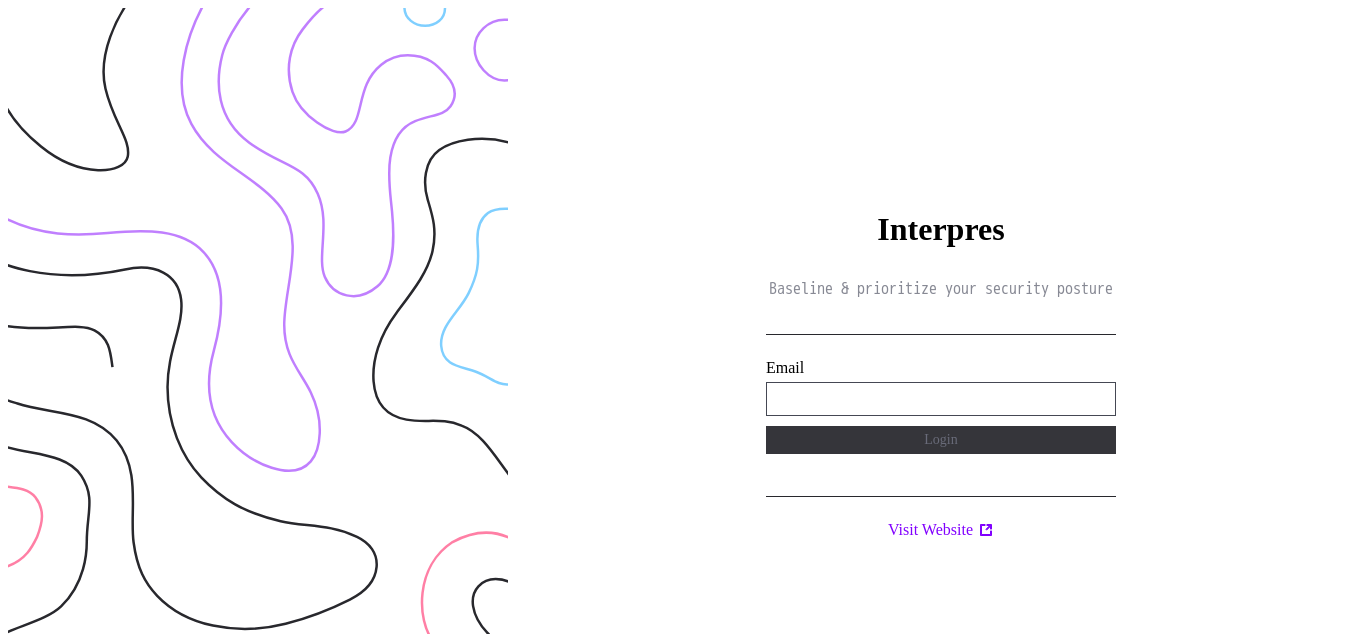 type on "**********" 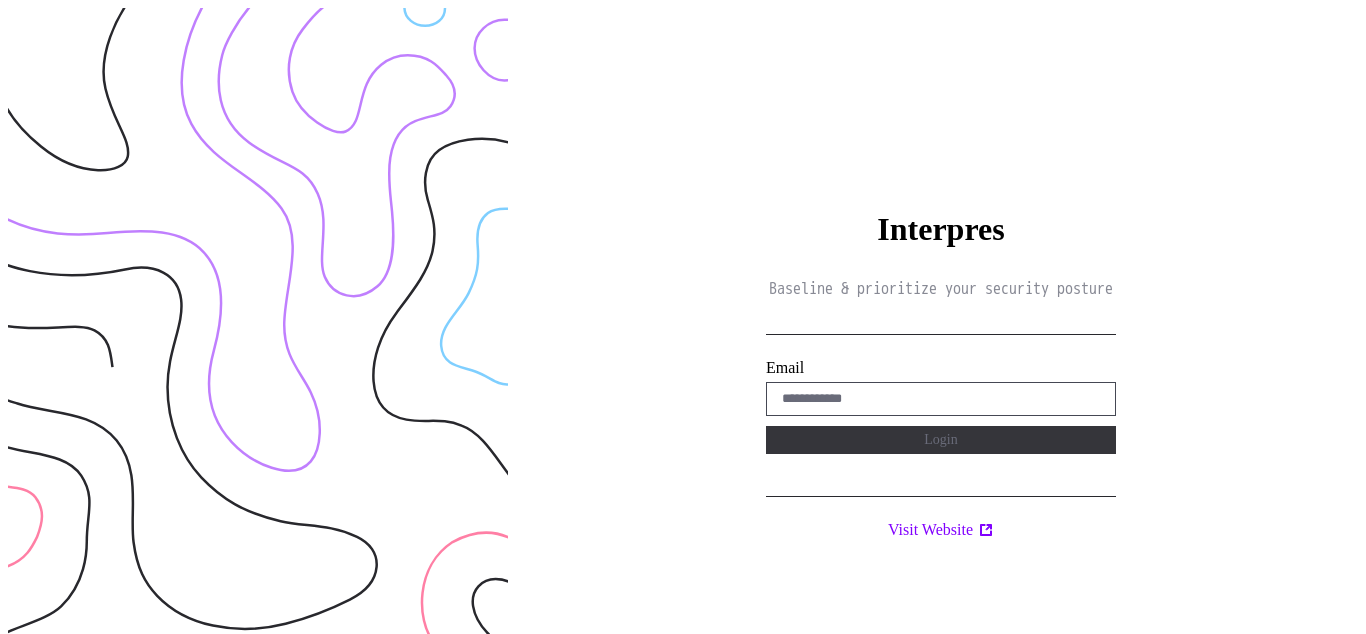 scroll, scrollTop: 0, scrollLeft: 0, axis: both 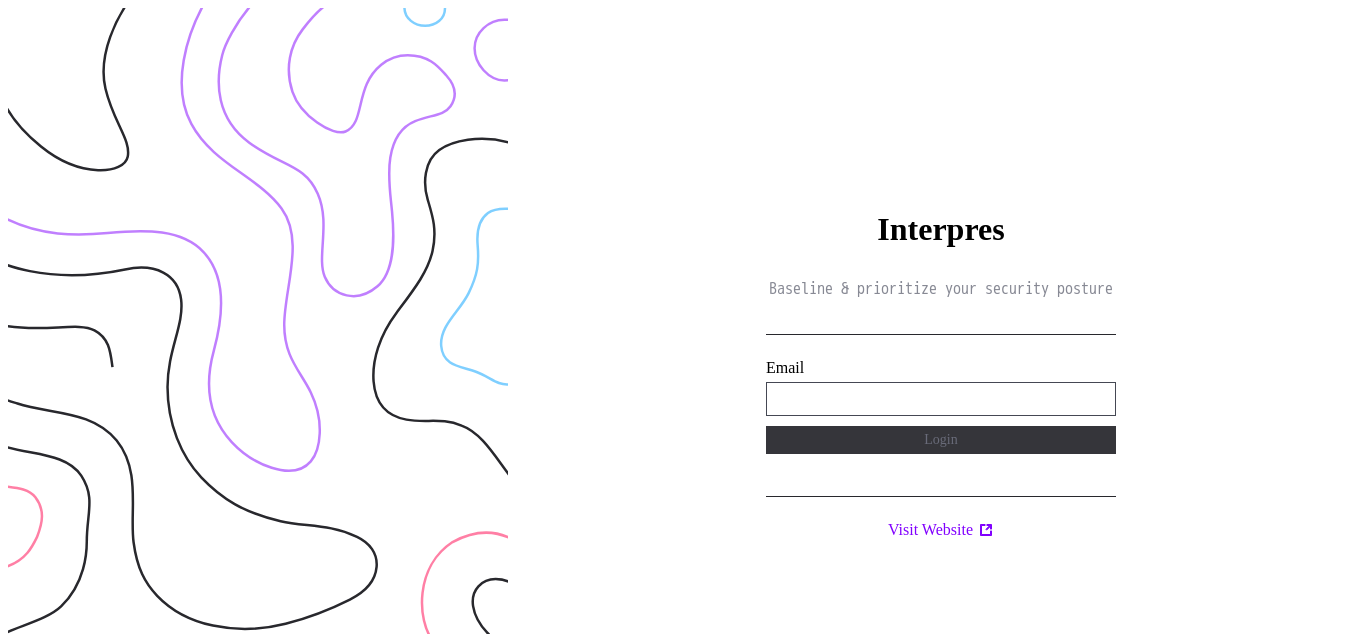 type on "**********" 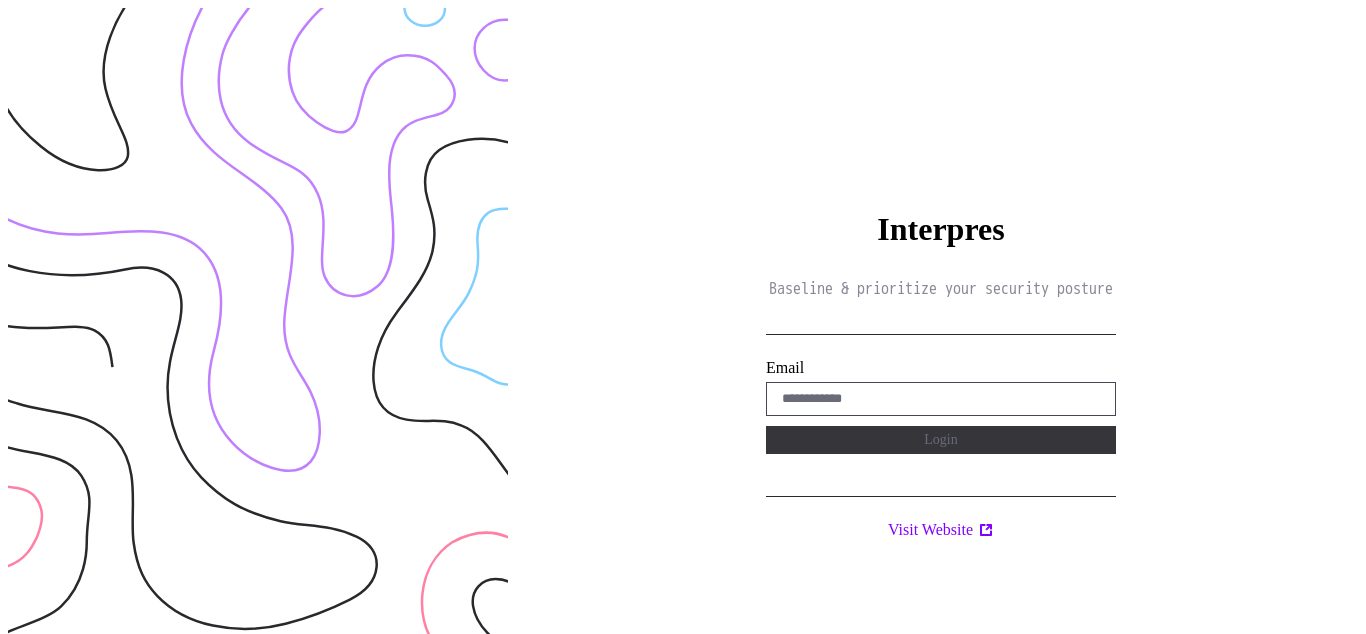 scroll, scrollTop: 0, scrollLeft: 0, axis: both 